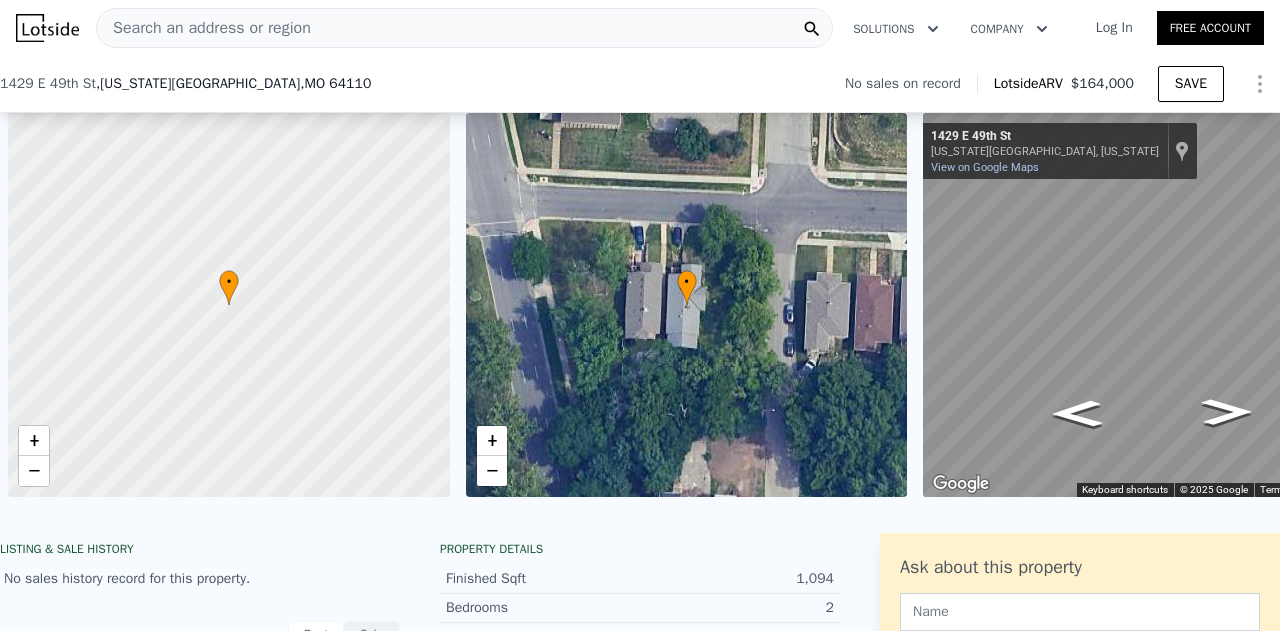 scroll, scrollTop: 0, scrollLeft: 0, axis: both 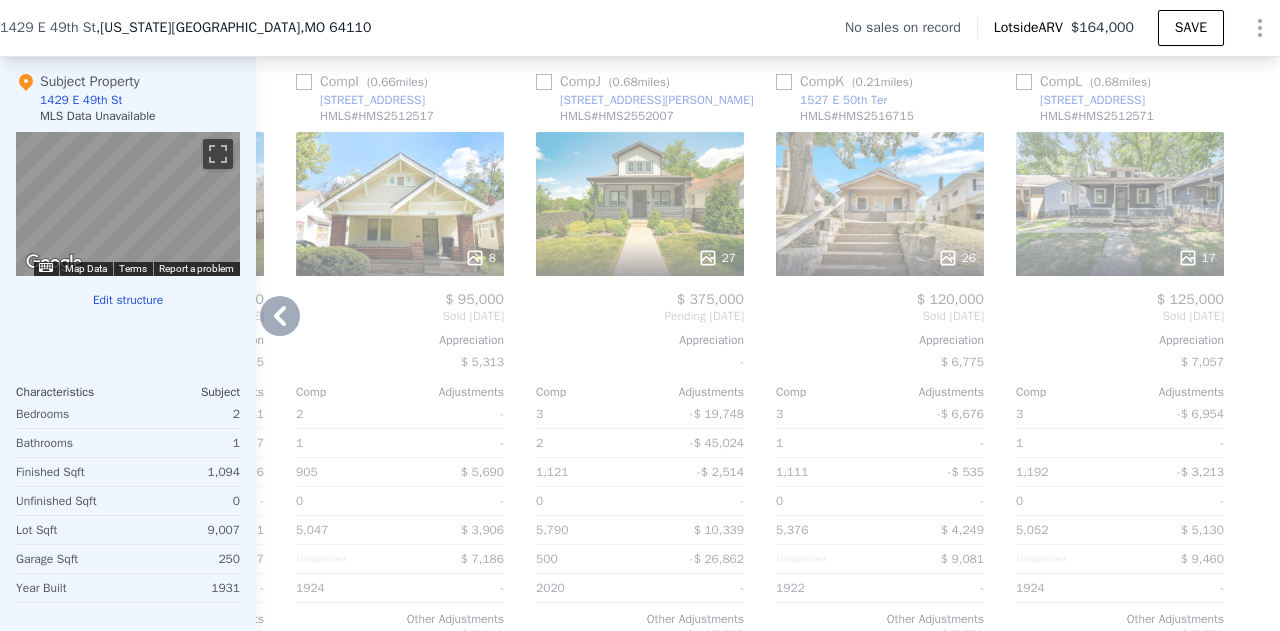 click at bounding box center (880, 258) 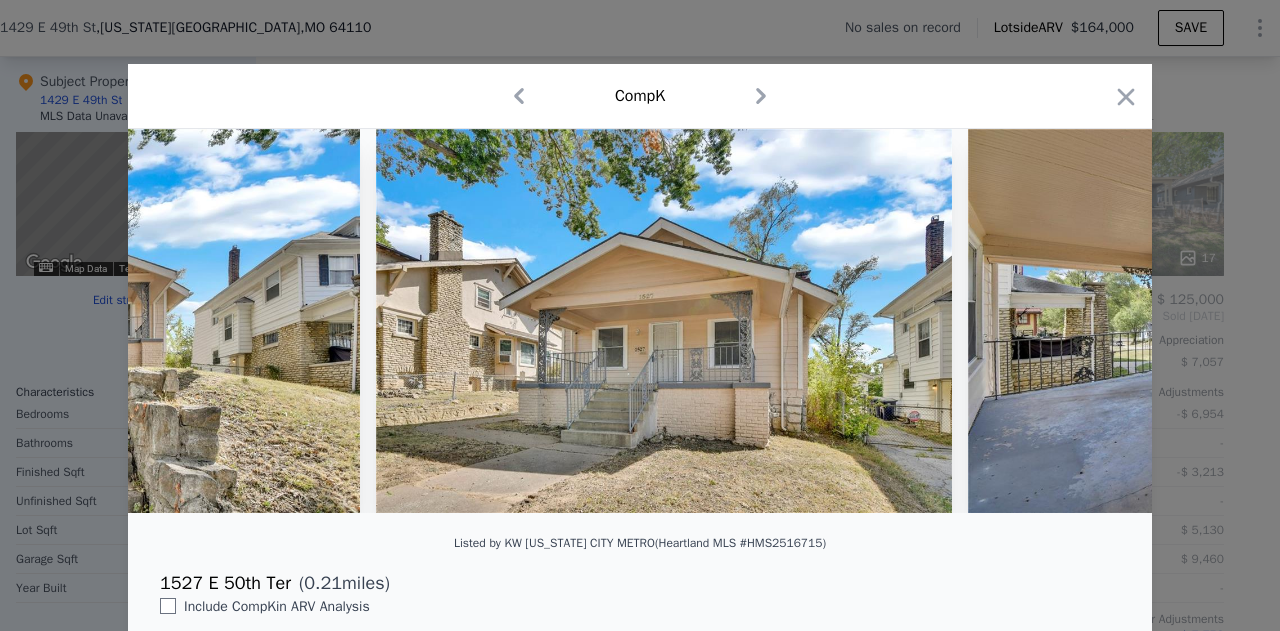 scroll, scrollTop: 0, scrollLeft: 0, axis: both 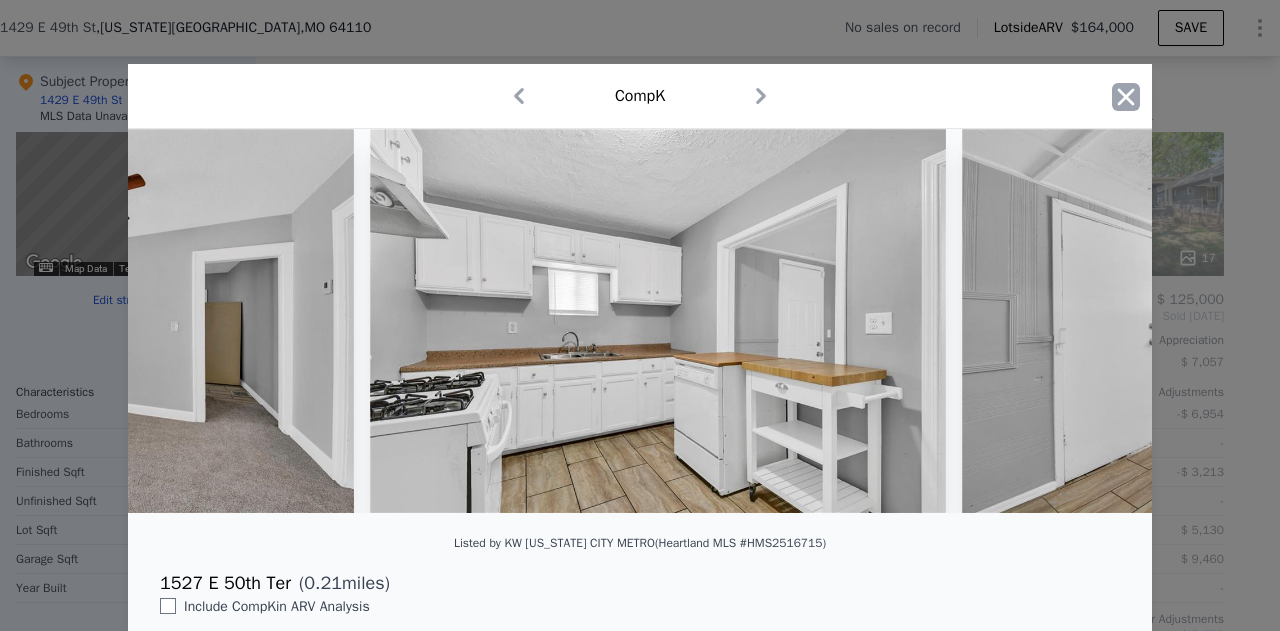 click 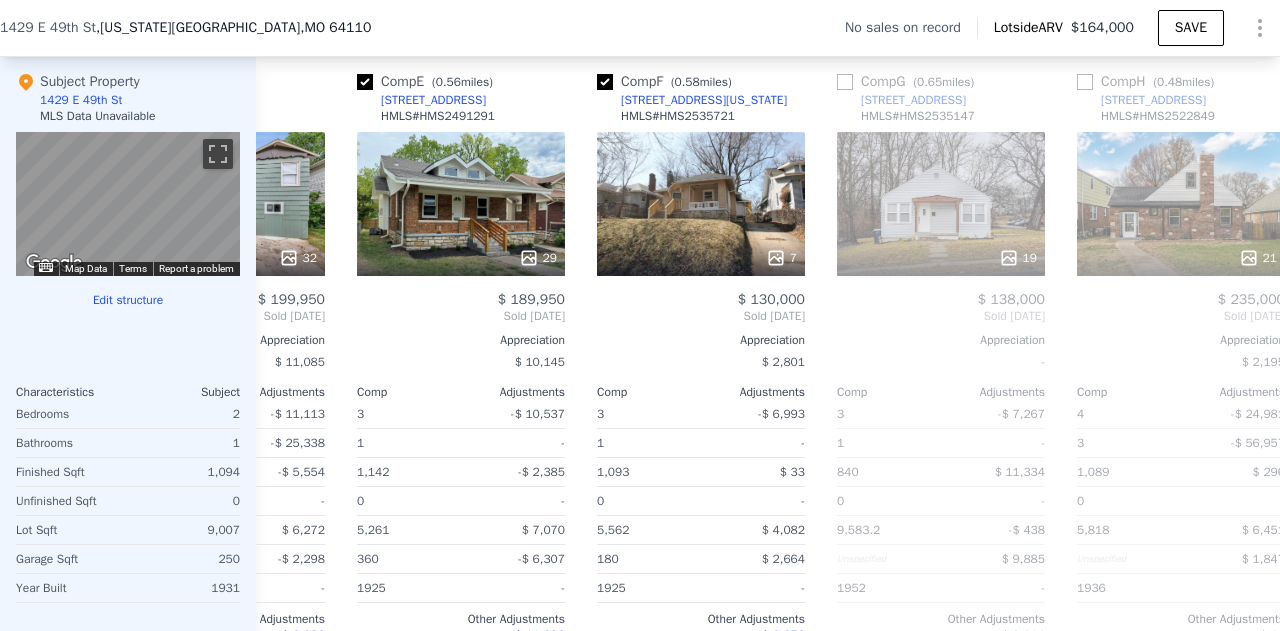 scroll, scrollTop: 0, scrollLeft: 882, axis: horizontal 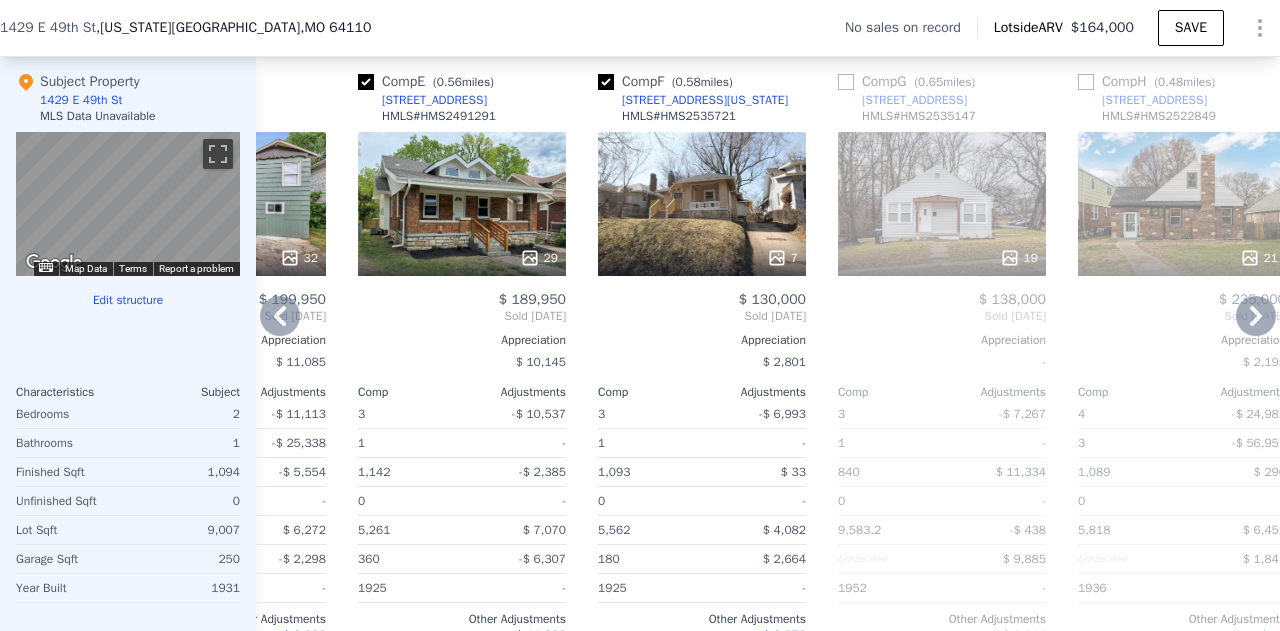 click on "7" at bounding box center [702, 204] 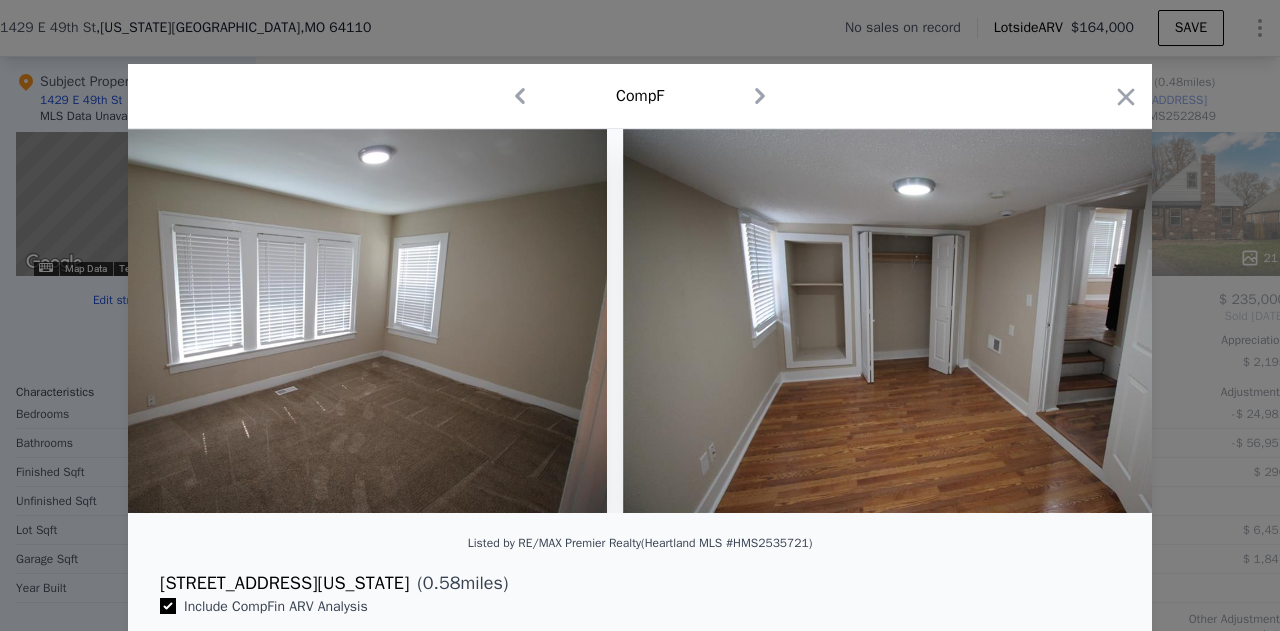 scroll, scrollTop: 0, scrollLeft: 3059, axis: horizontal 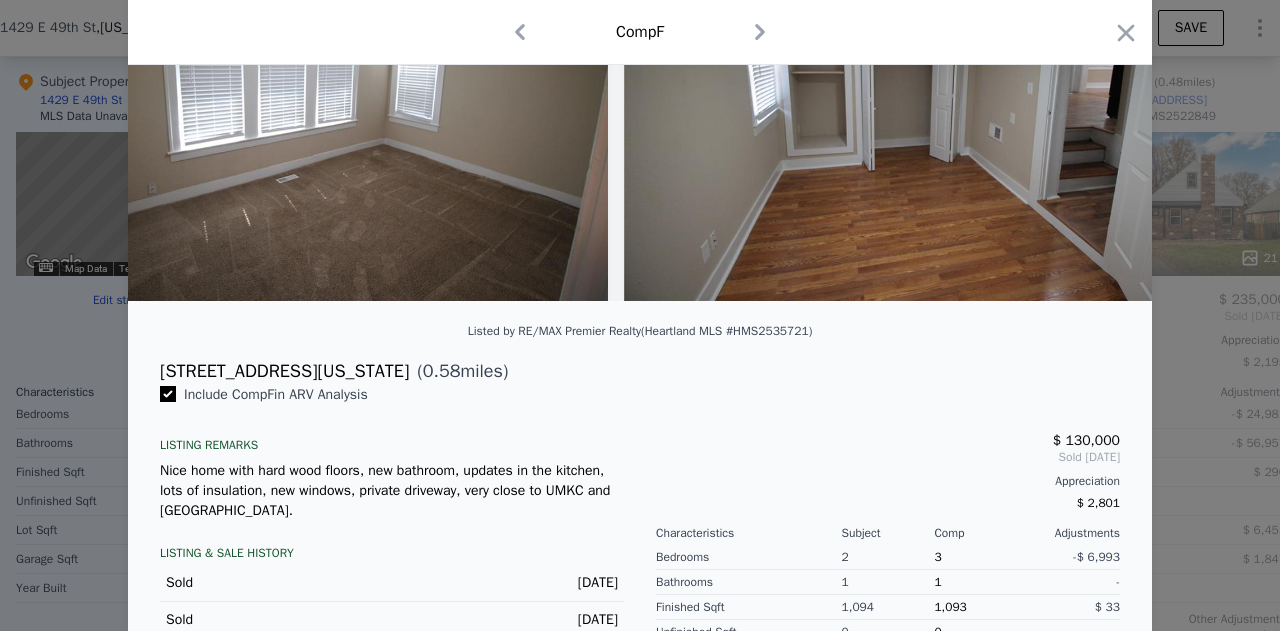 type 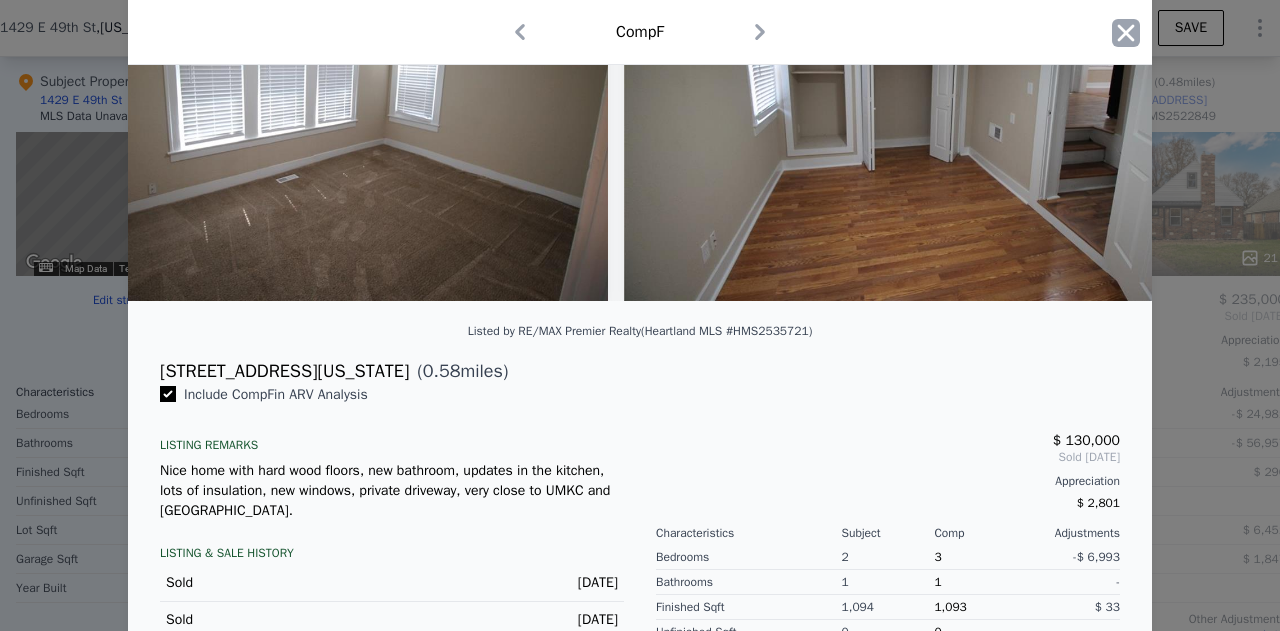 click 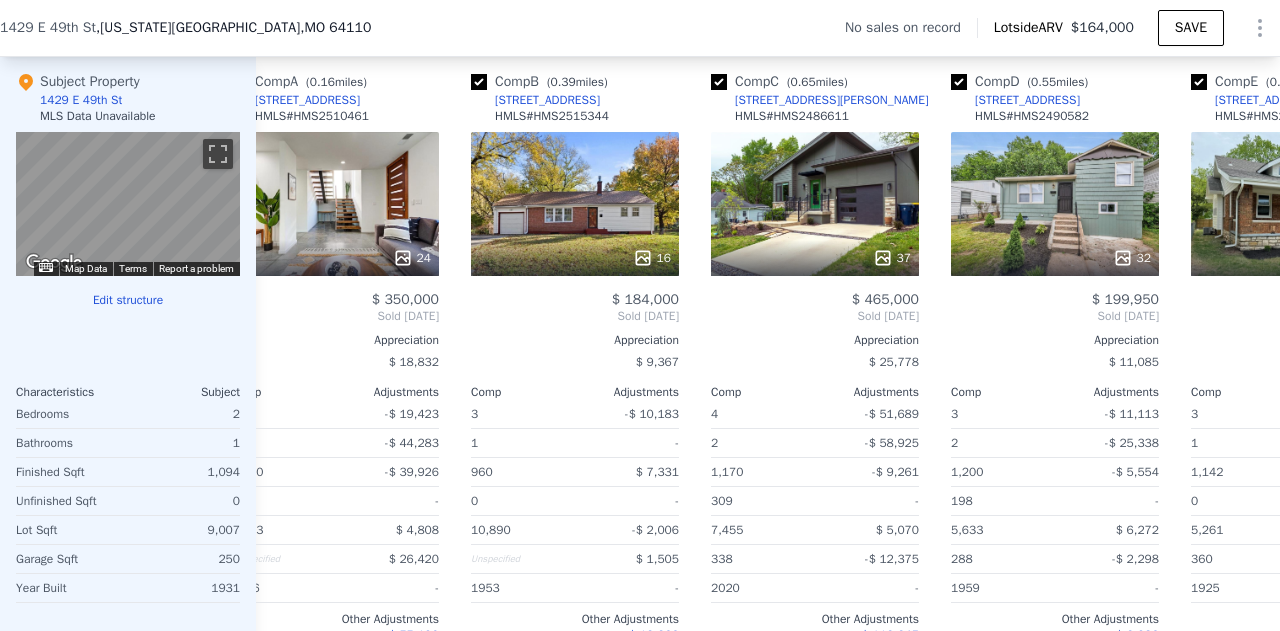 scroll, scrollTop: 0, scrollLeft: 0, axis: both 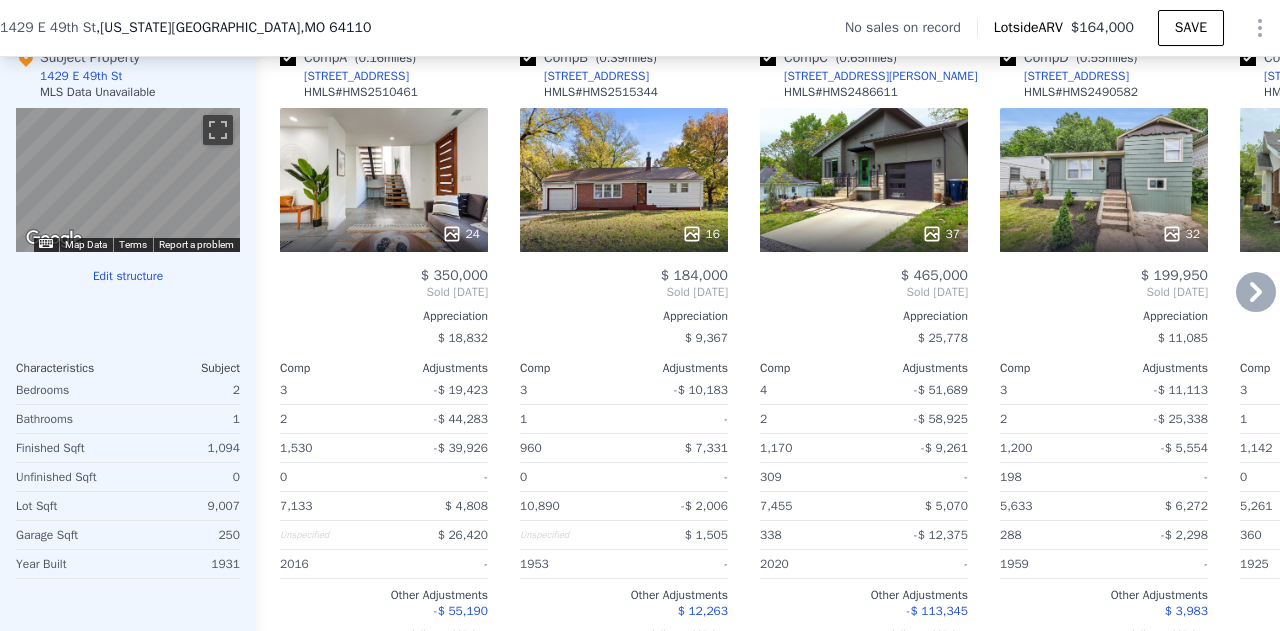 click on "10,890" at bounding box center [540, 506] 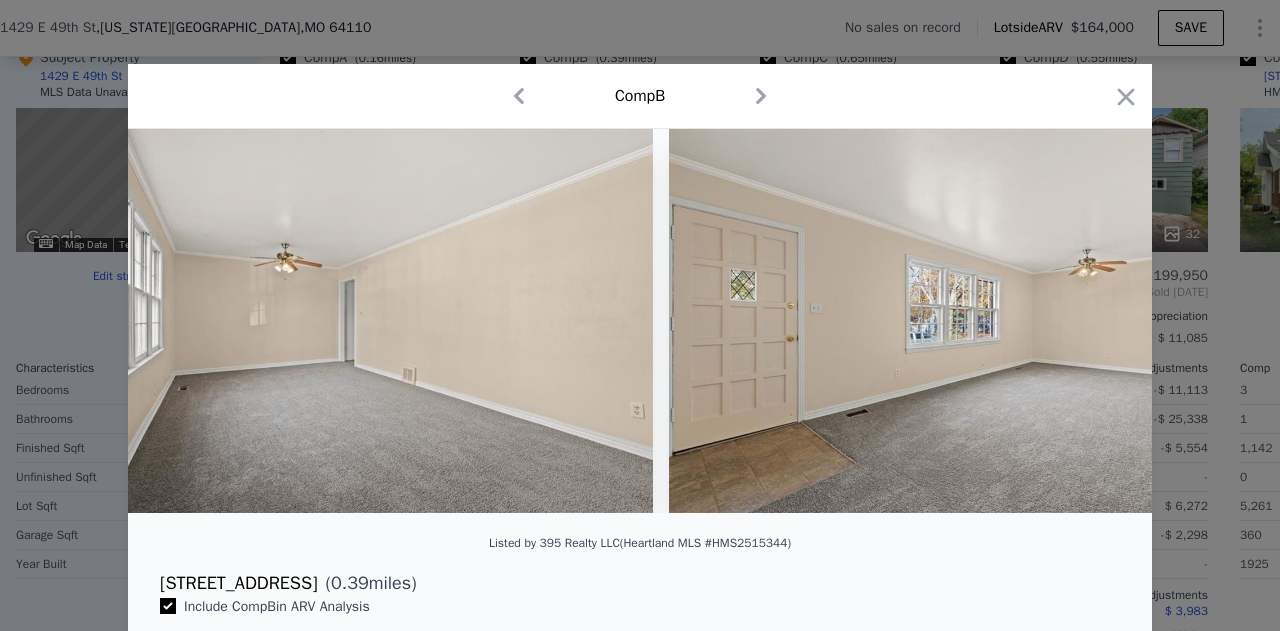 scroll, scrollTop: 0, scrollLeft: 1168, axis: horizontal 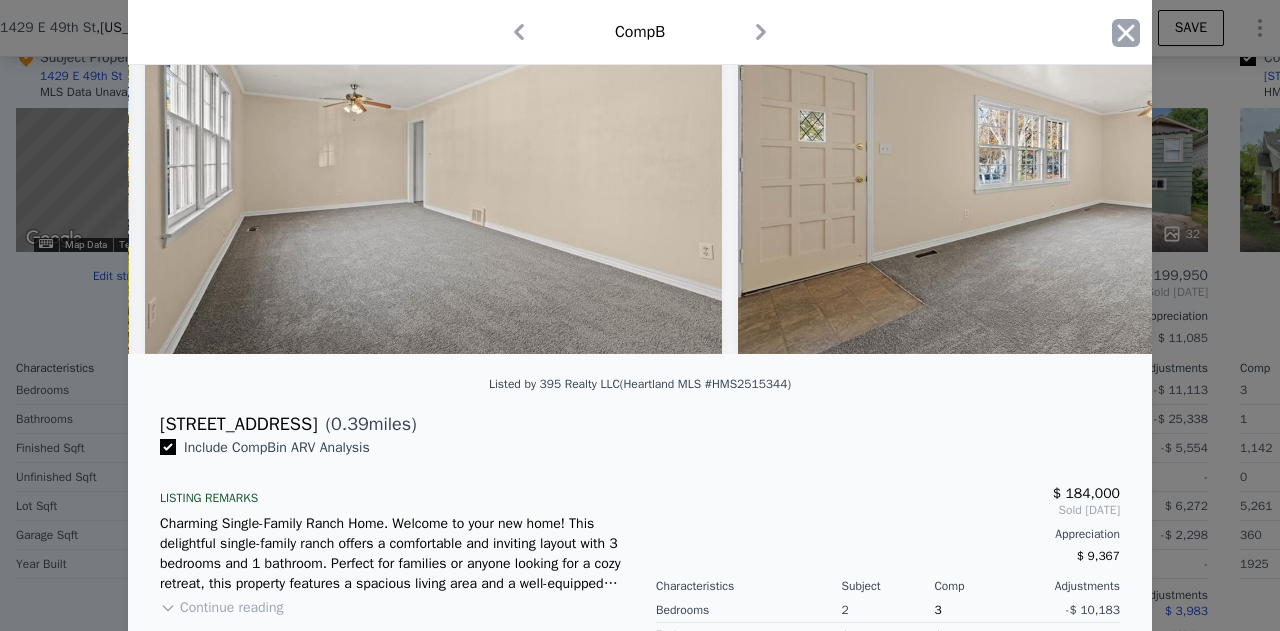 click 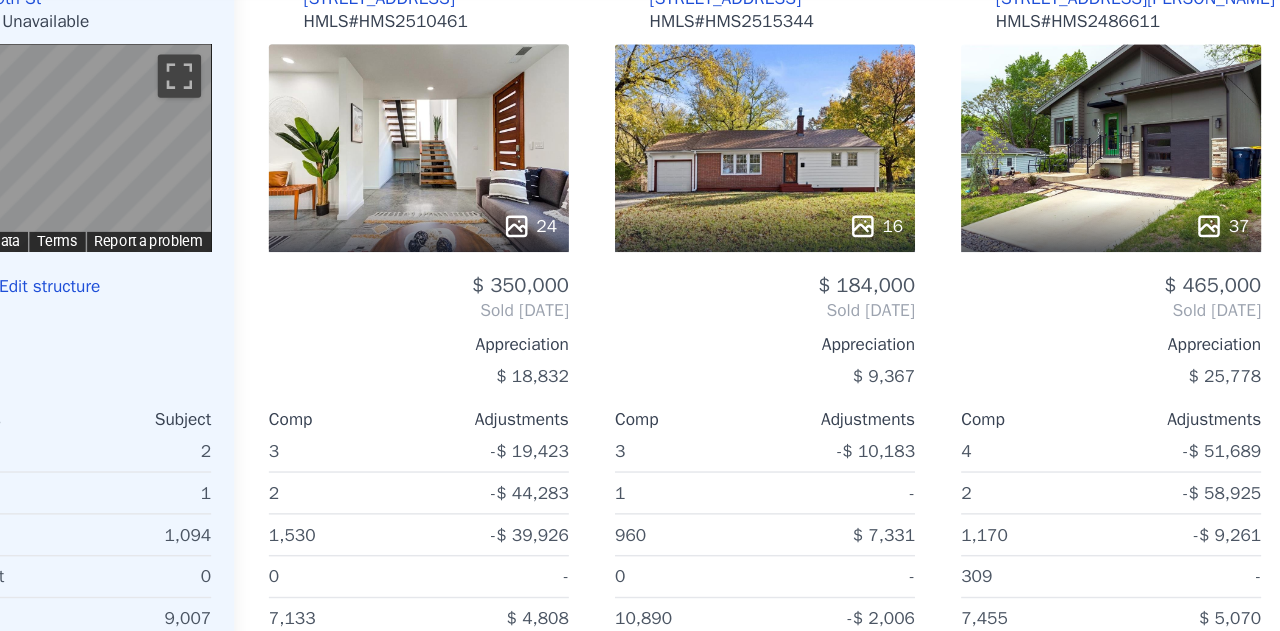 click on "24" at bounding box center [384, 234] 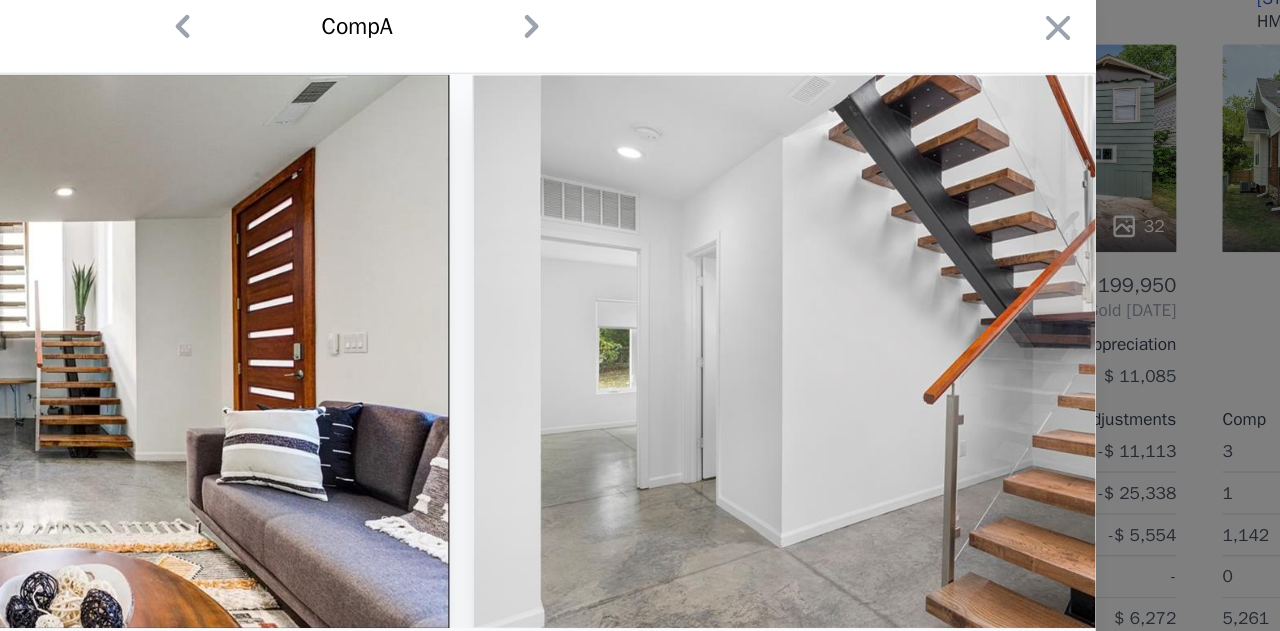 scroll, scrollTop: 0, scrollLeft: 0, axis: both 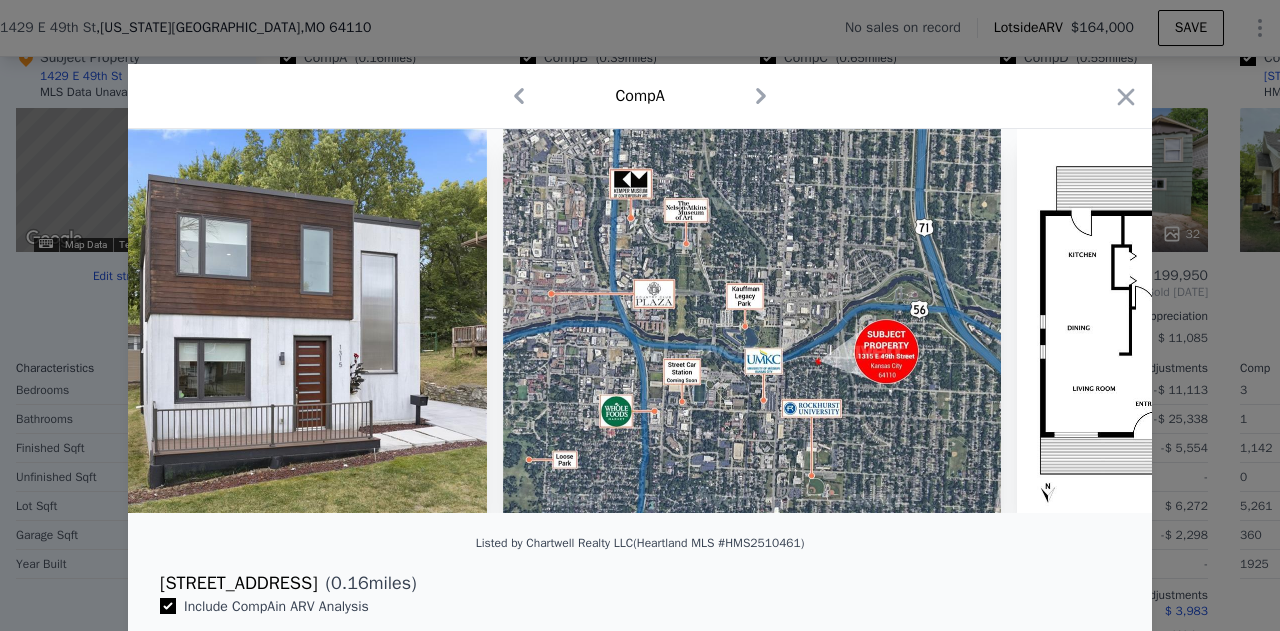 click on "Comp  A" at bounding box center (640, 96) 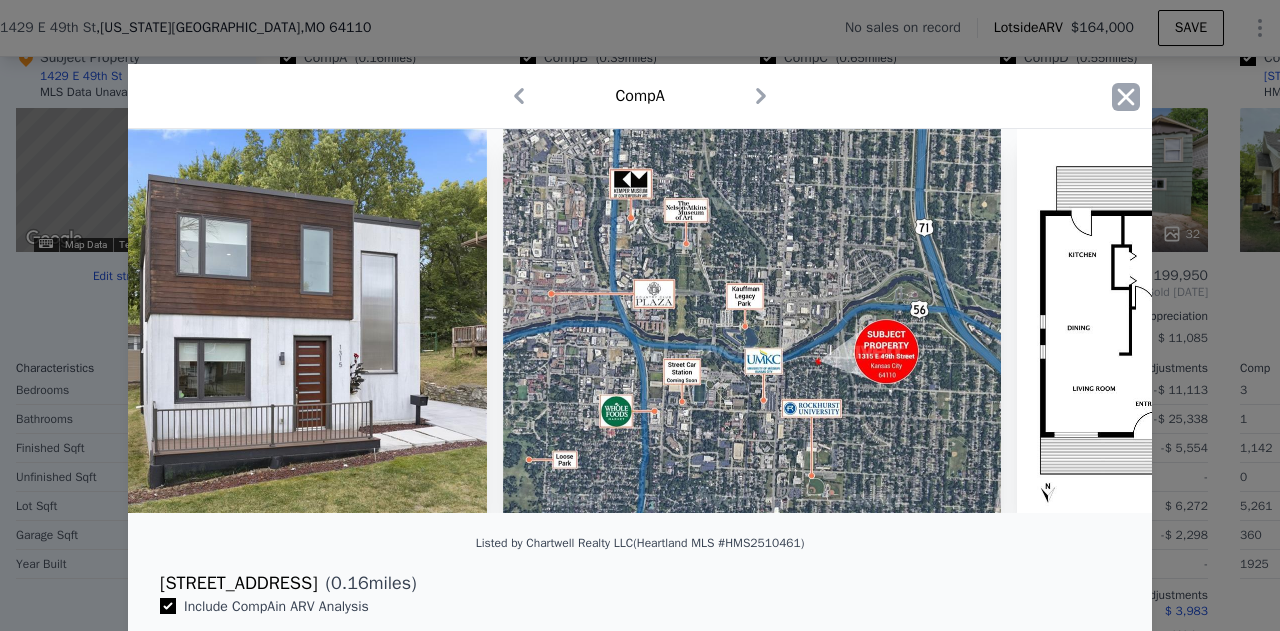 click 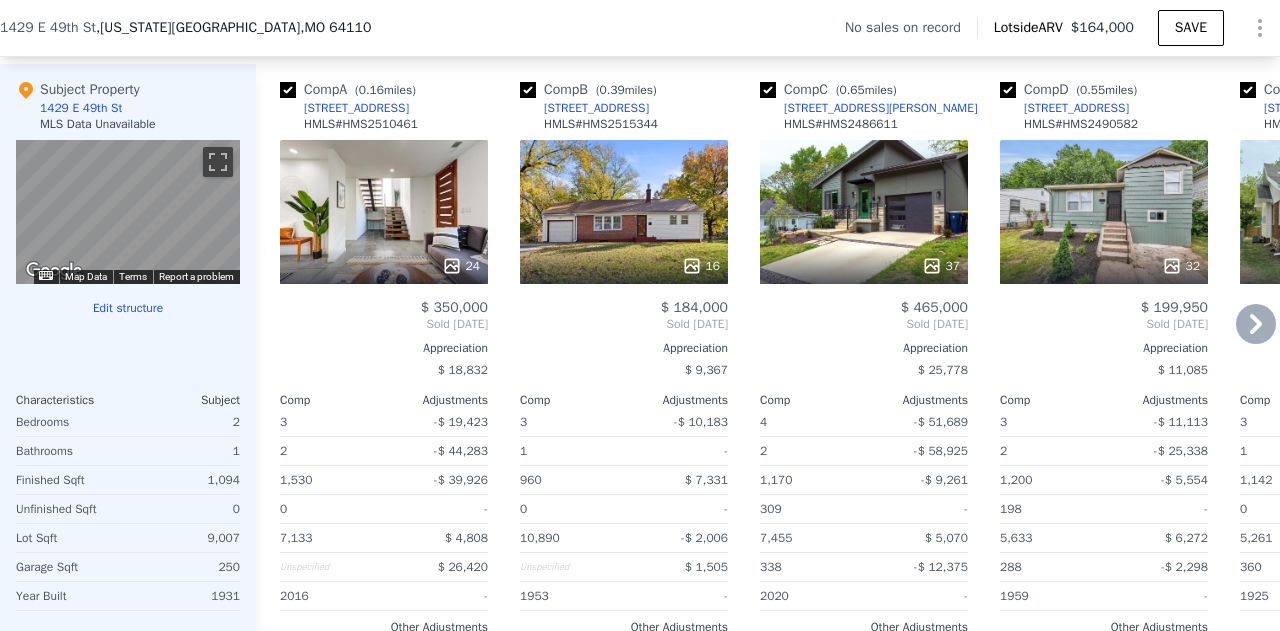 scroll, scrollTop: 1932, scrollLeft: 0, axis: vertical 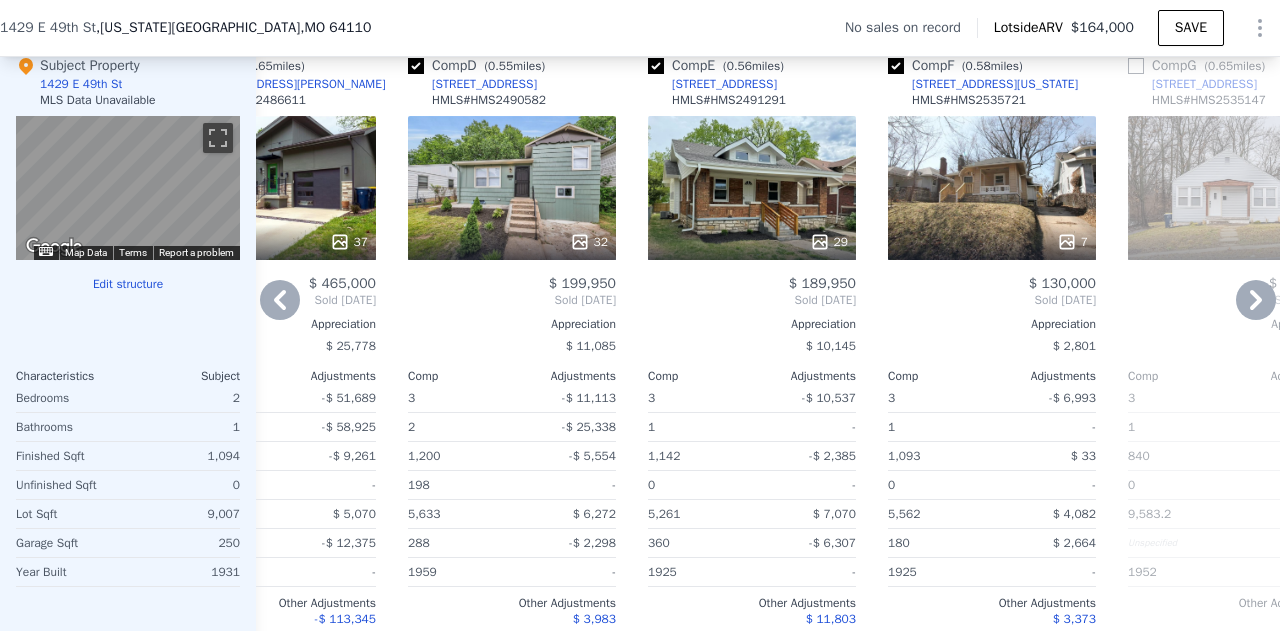 click on "29" at bounding box center (752, 188) 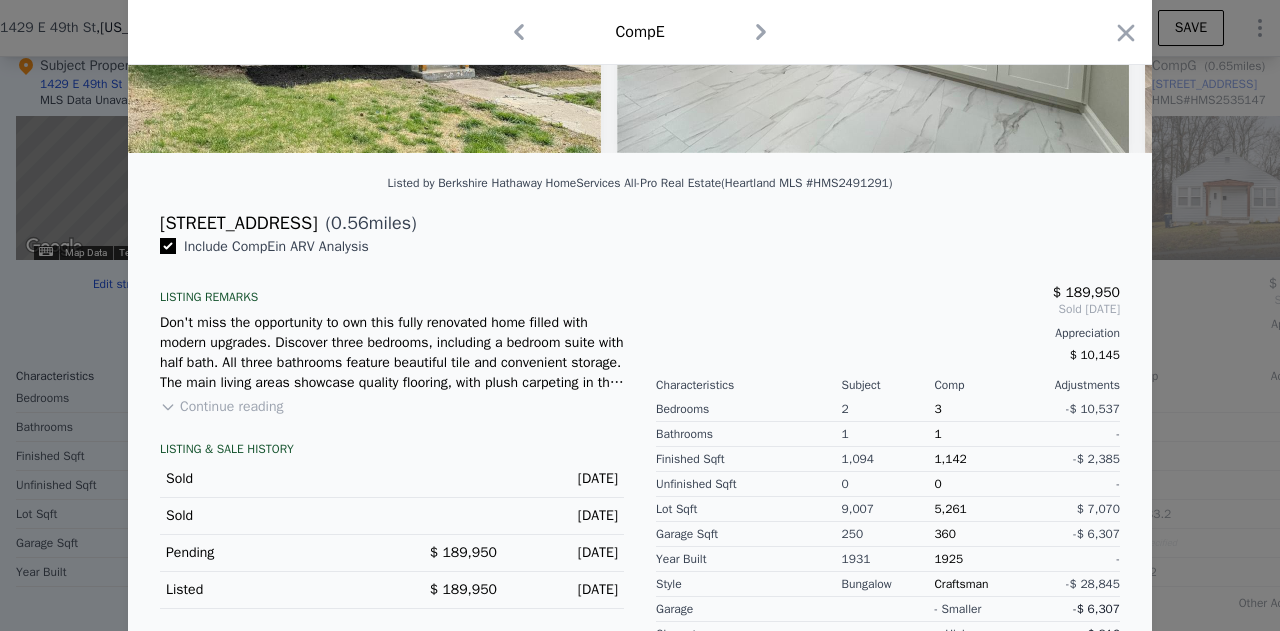 scroll, scrollTop: 0, scrollLeft: 0, axis: both 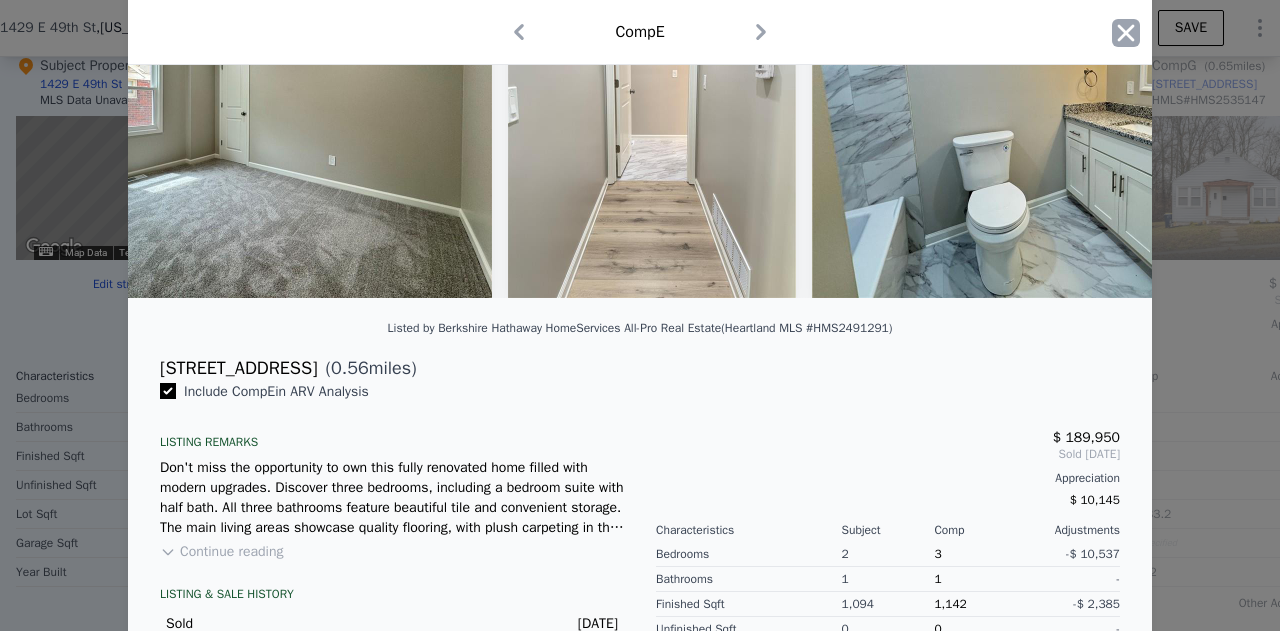 click 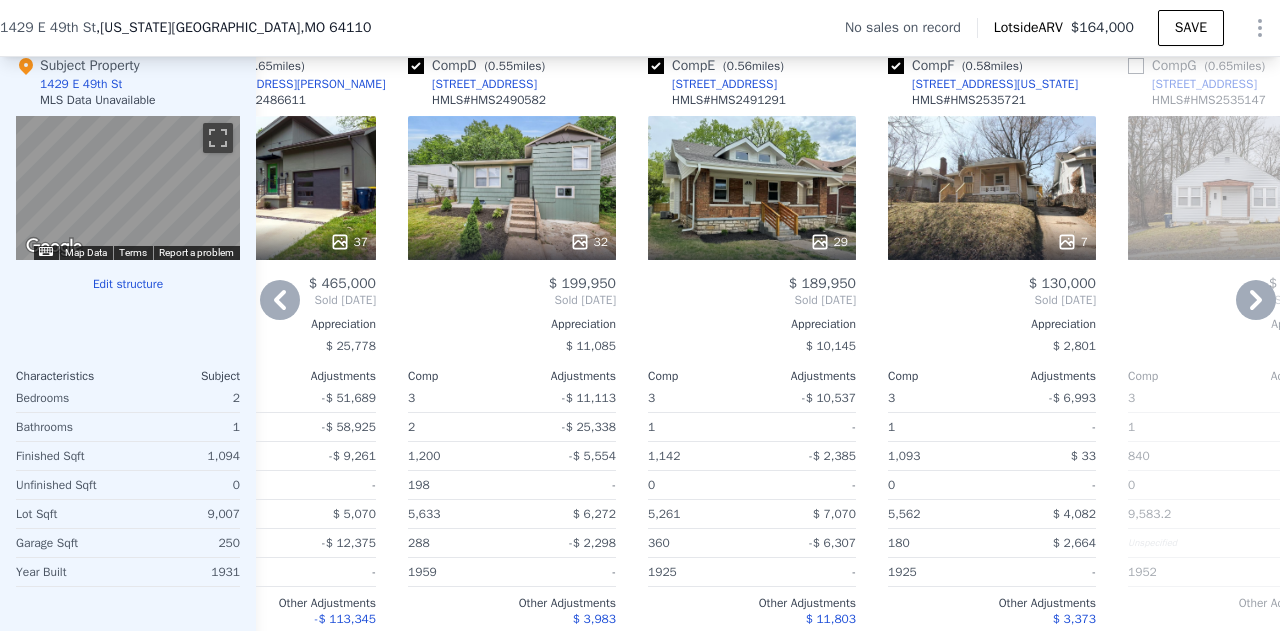 click on "7" at bounding box center (992, 242) 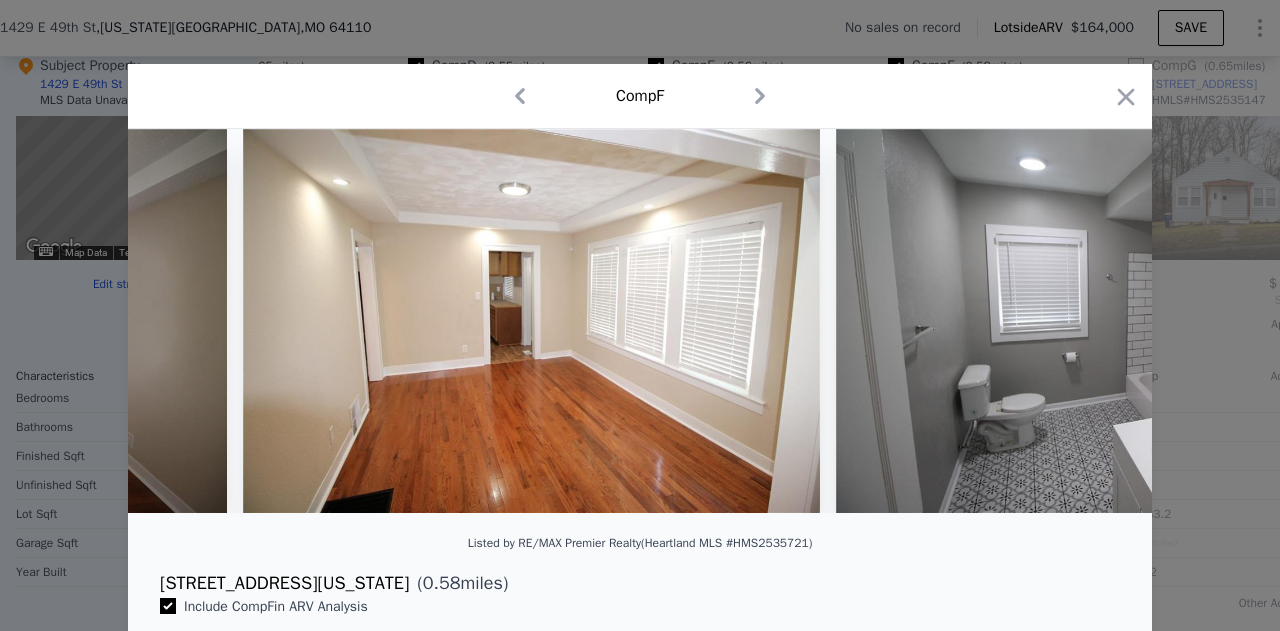 scroll, scrollTop: 0, scrollLeft: 1075, axis: horizontal 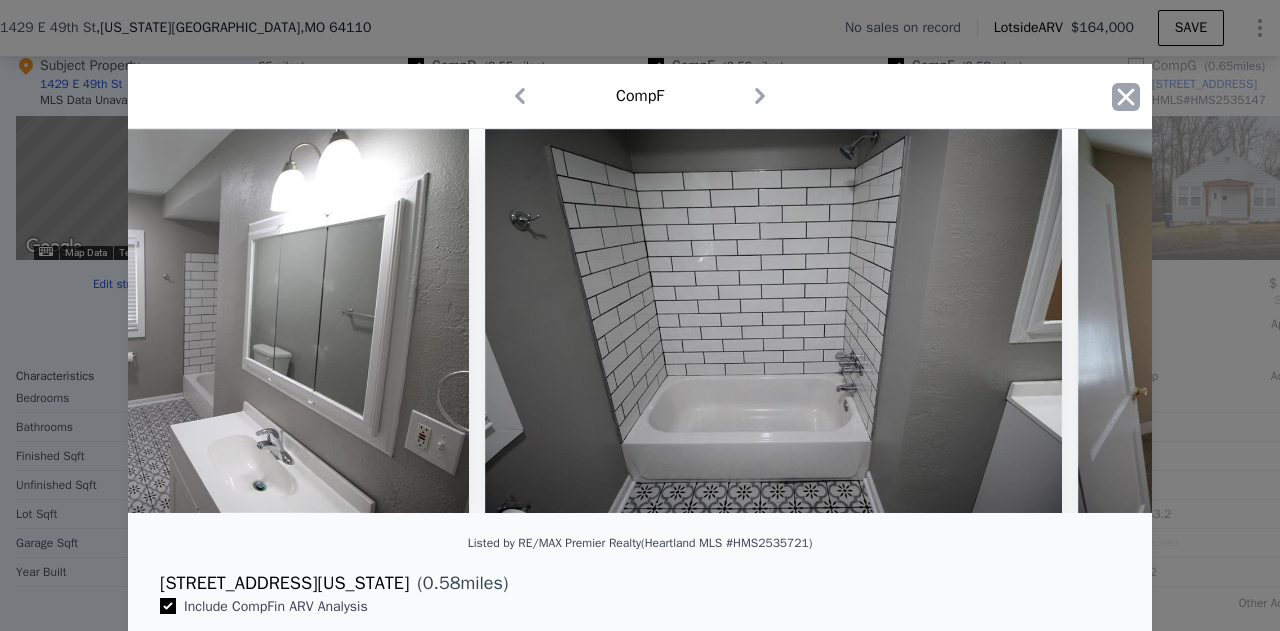 click 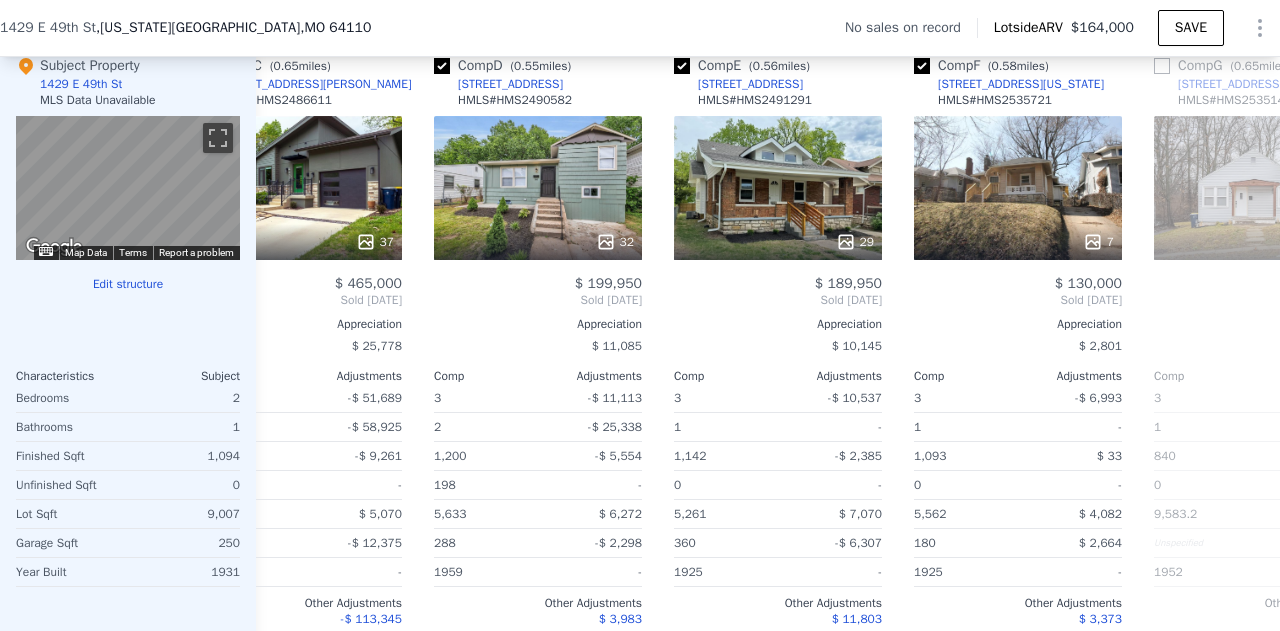 scroll, scrollTop: 0, scrollLeft: 569, axis: horizontal 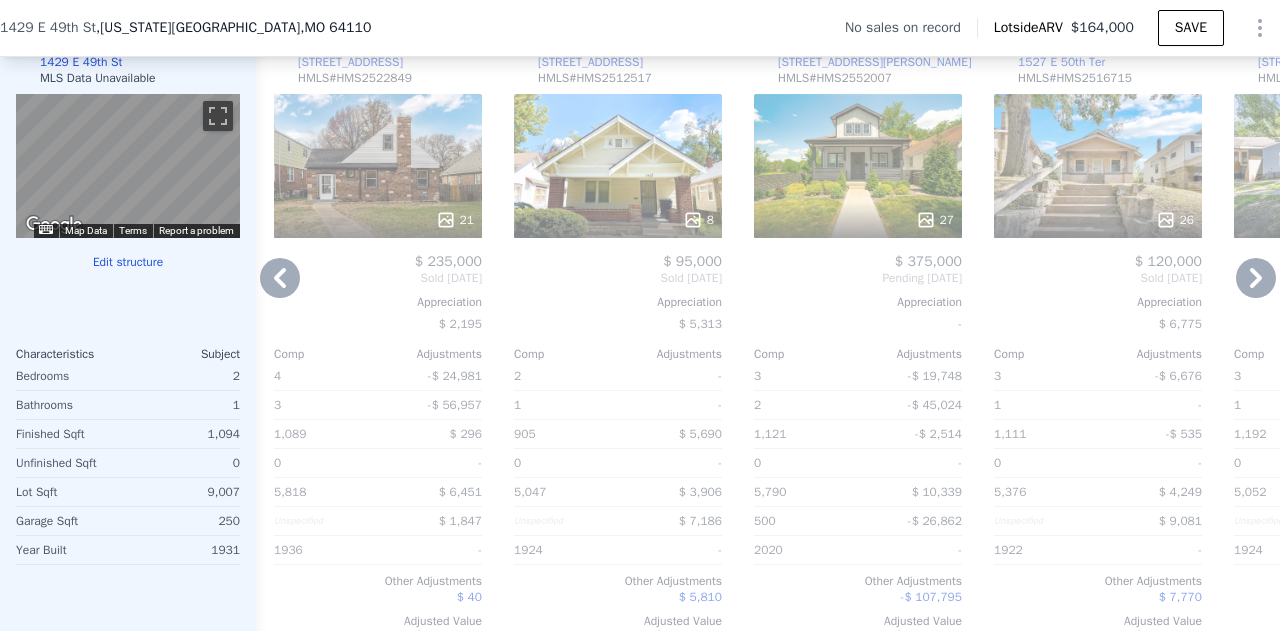click on "8" at bounding box center [618, 166] 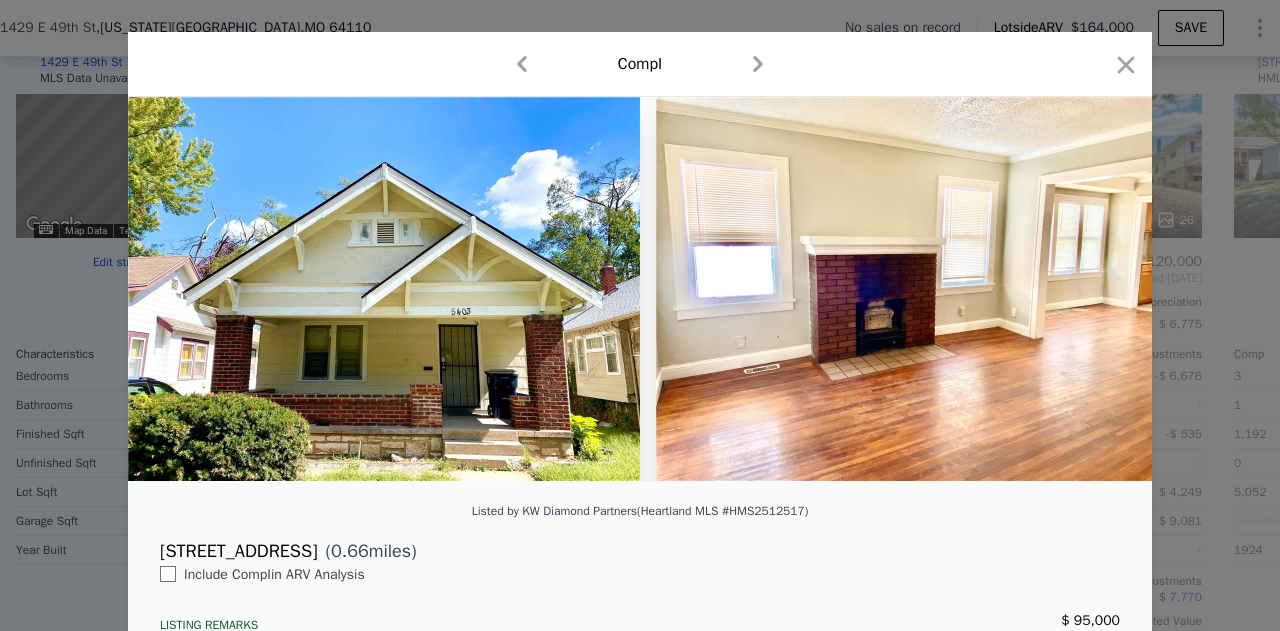 scroll, scrollTop: 34, scrollLeft: 0, axis: vertical 